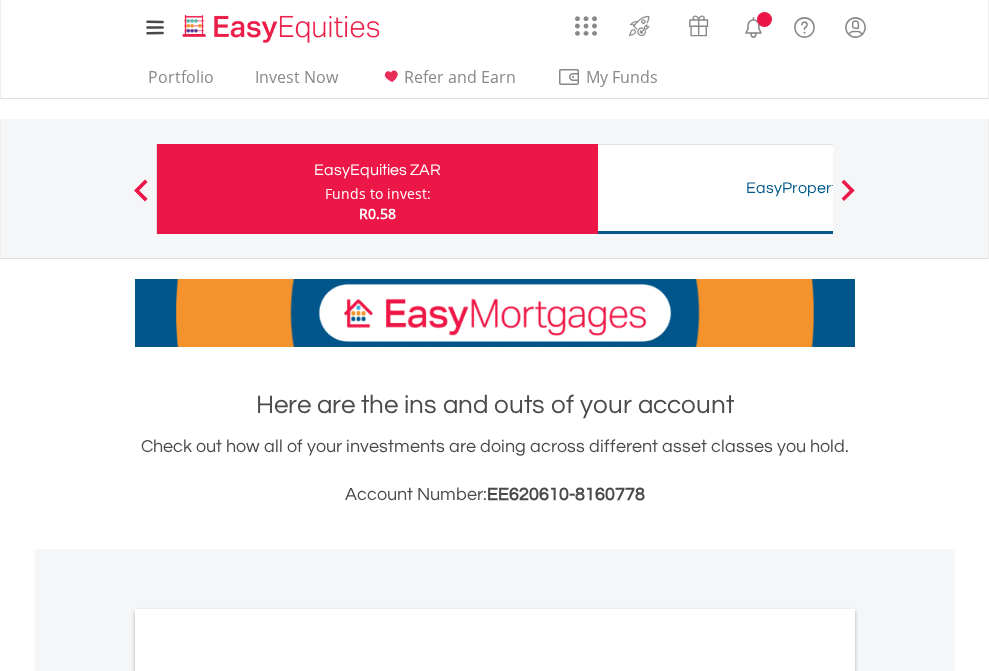 scroll, scrollTop: 0, scrollLeft: 0, axis: both 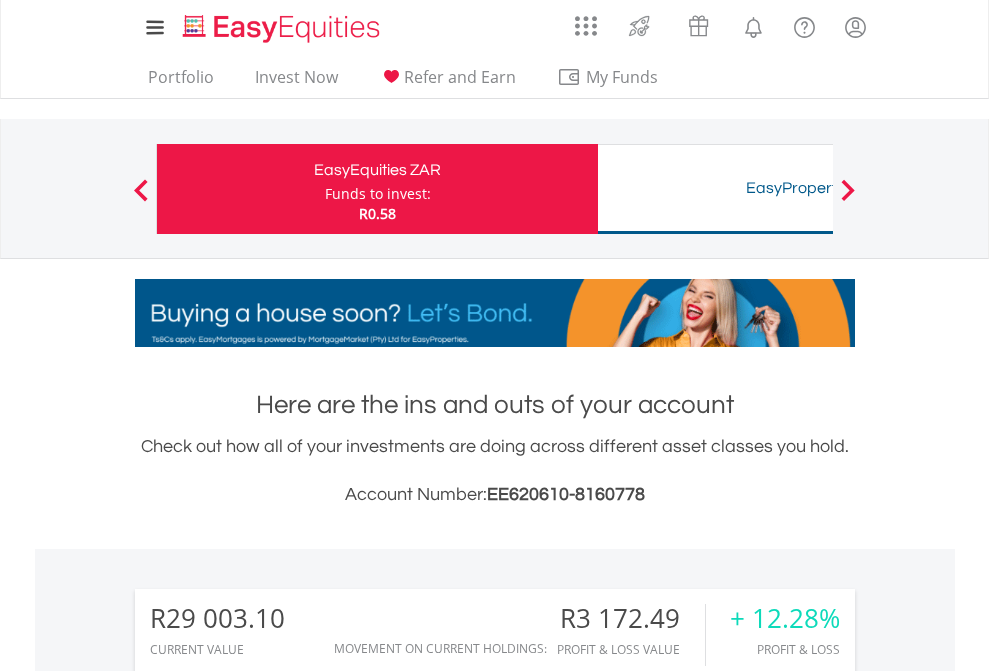 click on "Funds to invest:" at bounding box center (378, 194) 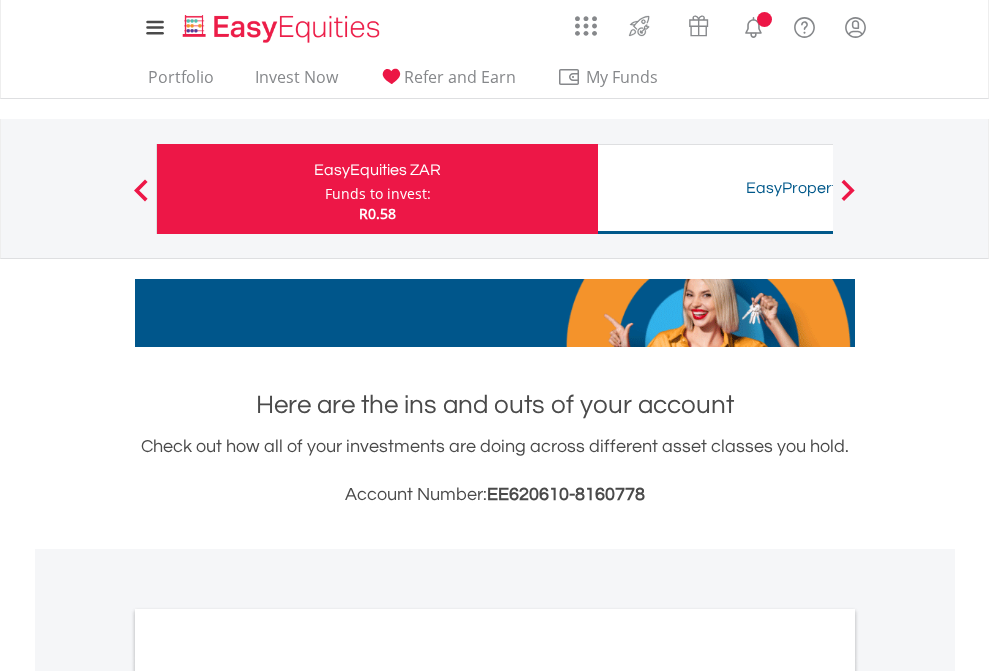 scroll, scrollTop: 0, scrollLeft: 0, axis: both 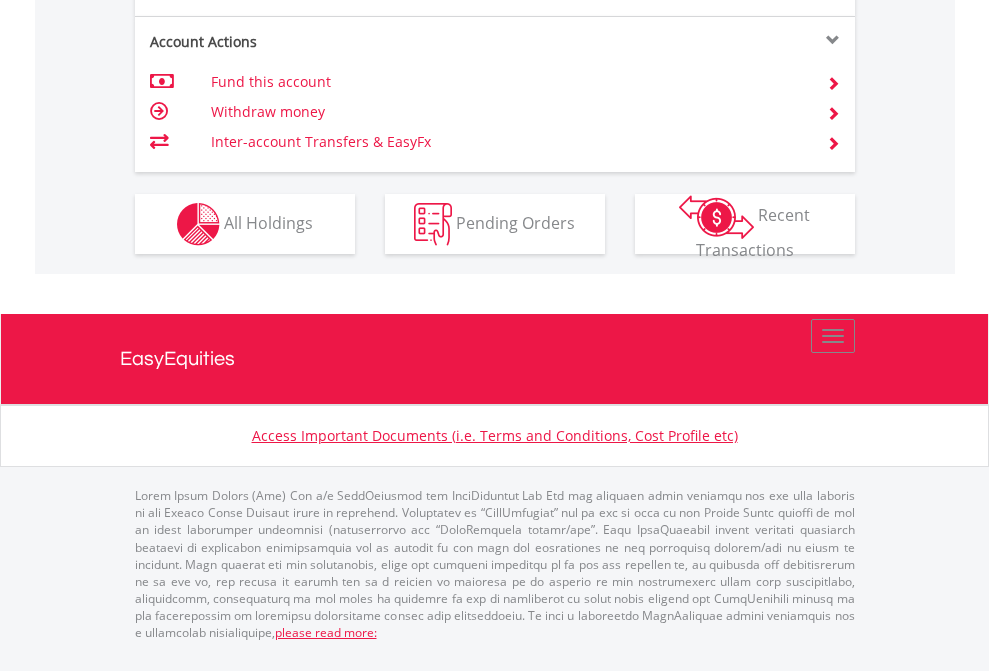 click on "Investment types" at bounding box center [706, -337] 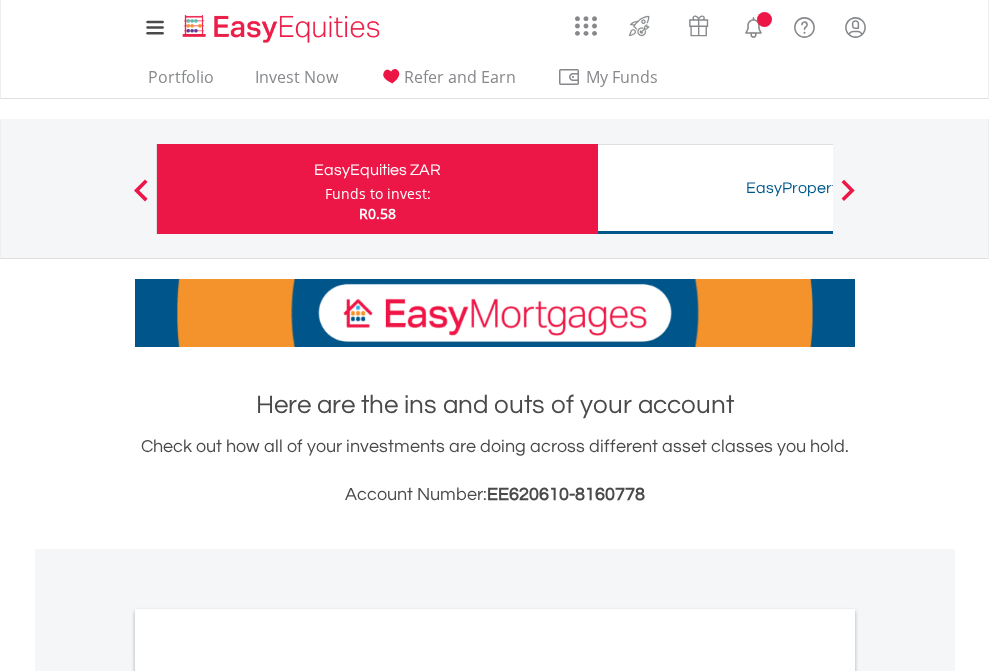 scroll, scrollTop: 0, scrollLeft: 0, axis: both 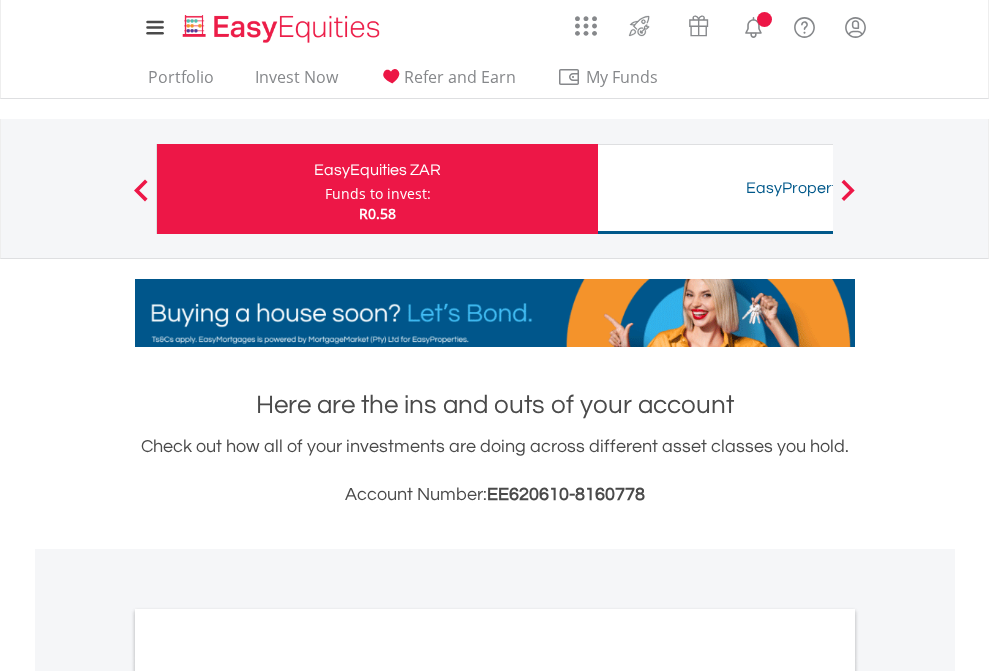click on "All Holdings" at bounding box center (268, 1096) 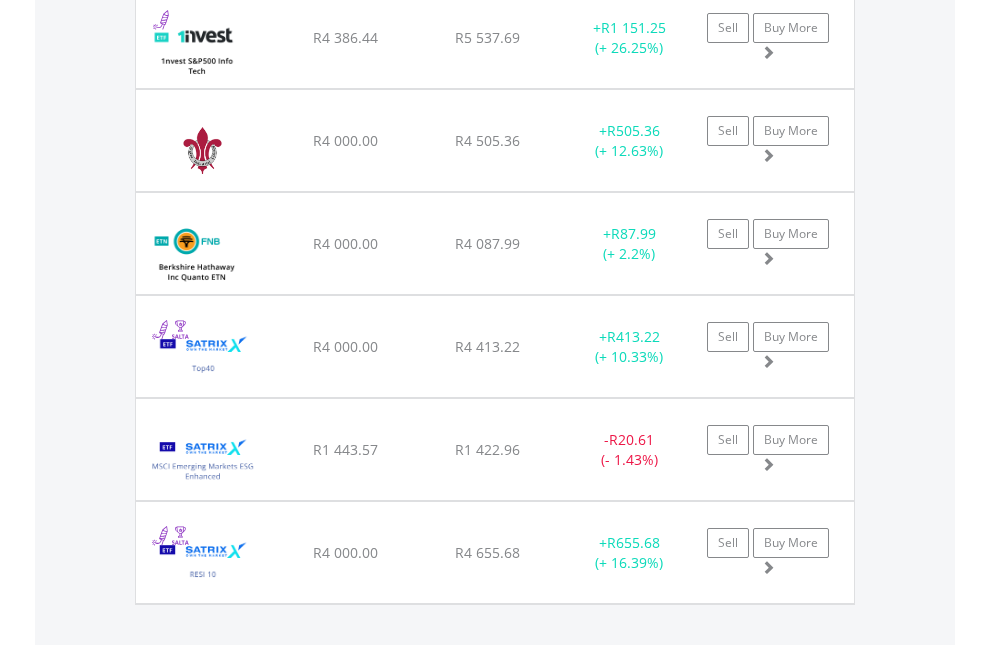 scroll, scrollTop: 2385, scrollLeft: 0, axis: vertical 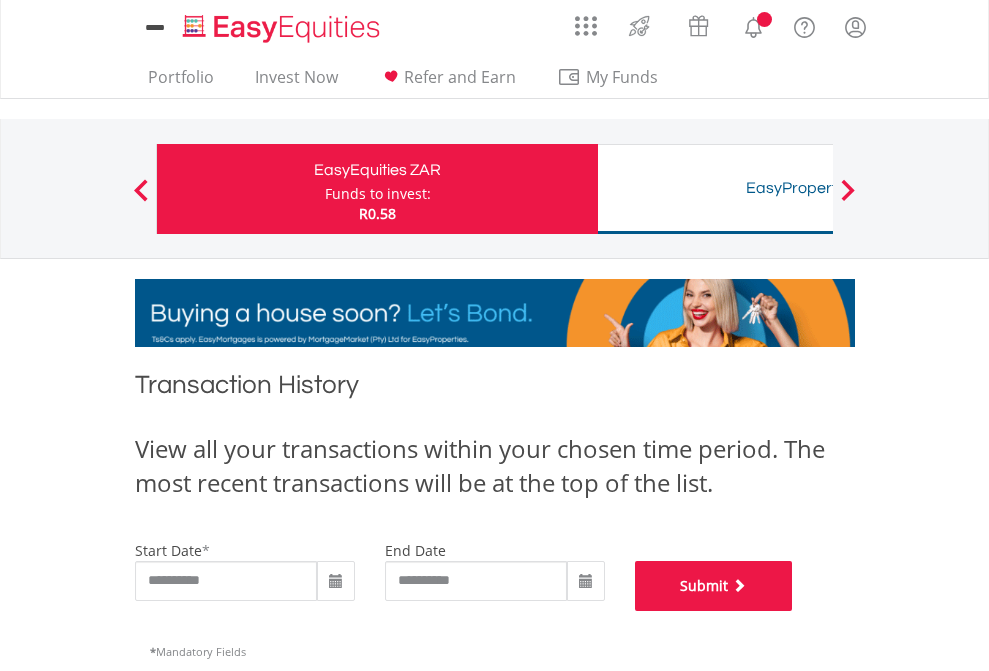click on "Submit" at bounding box center (714, 586) 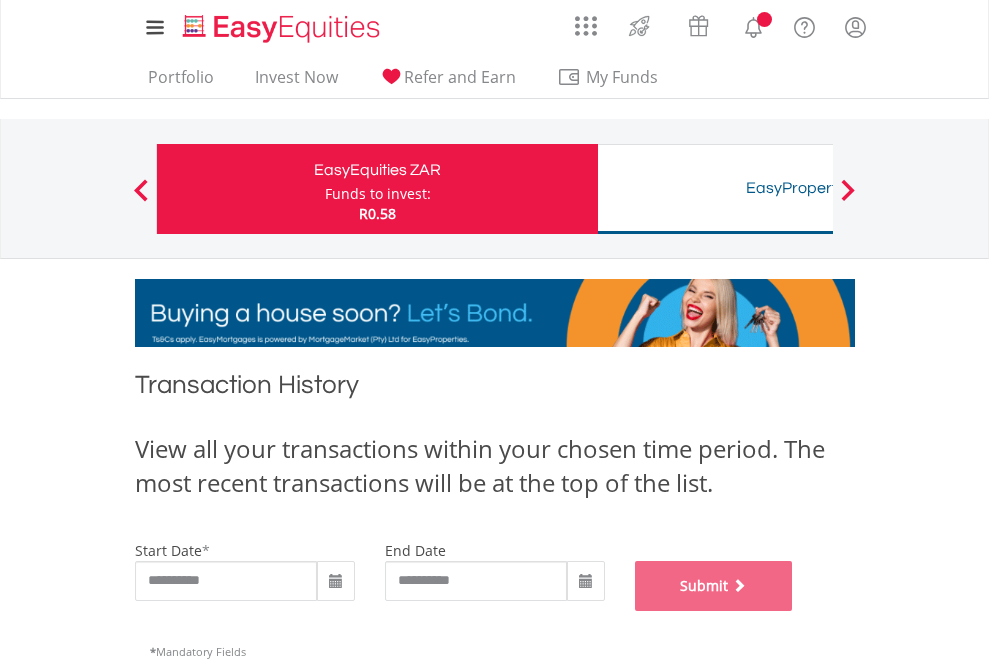 scroll, scrollTop: 811, scrollLeft: 0, axis: vertical 